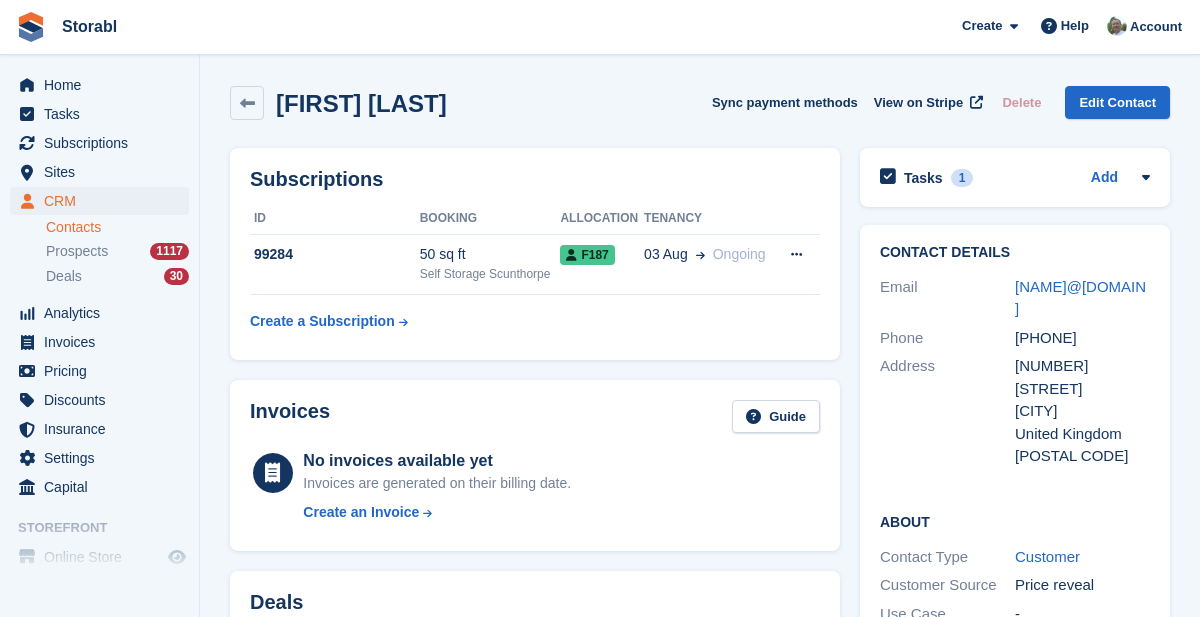 scroll, scrollTop: 0, scrollLeft: 0, axis: both 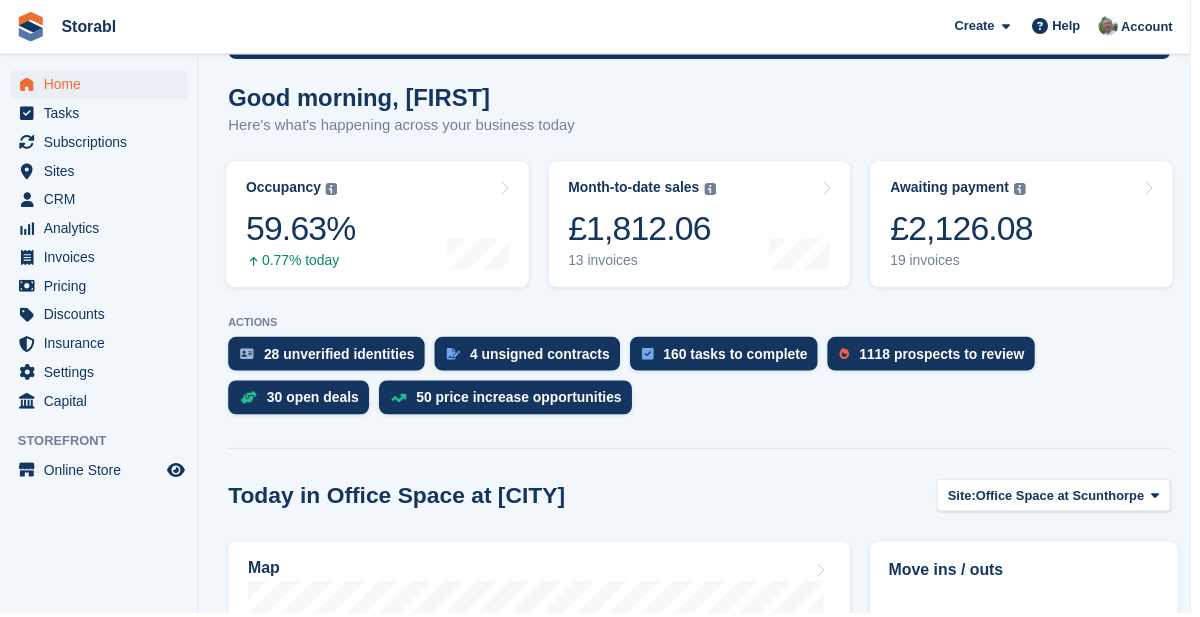 click on "Awaiting payment
The total outstanding balance on all open invoices.
£2,126.08
19 invoices" at bounding box center (1029, 226) 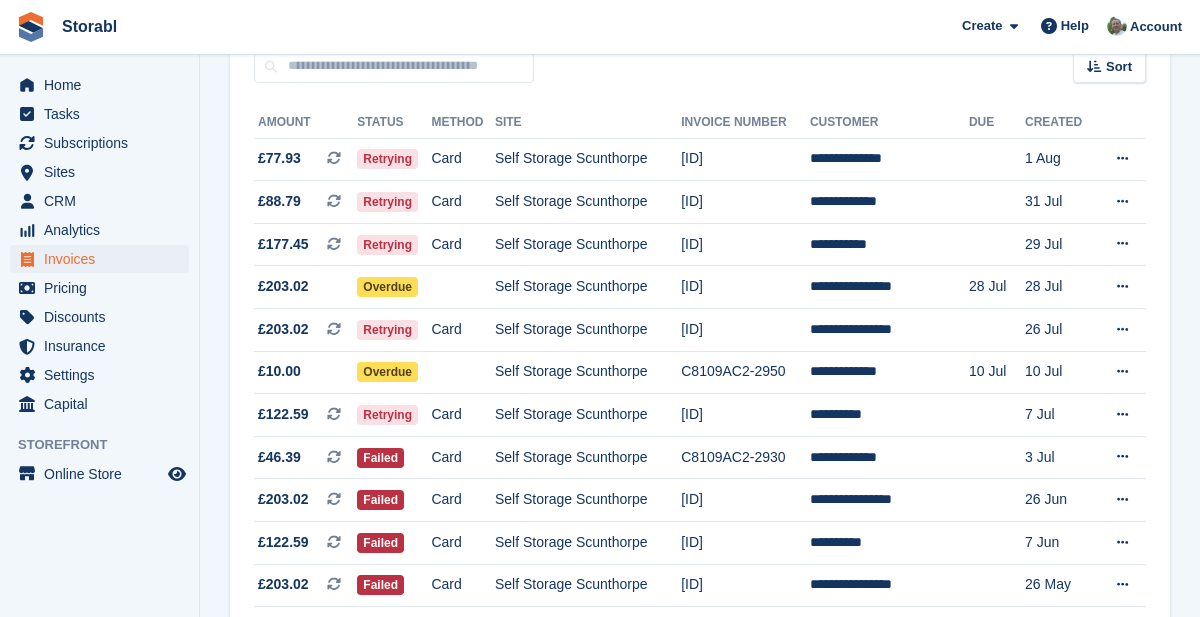 scroll, scrollTop: 197, scrollLeft: 0, axis: vertical 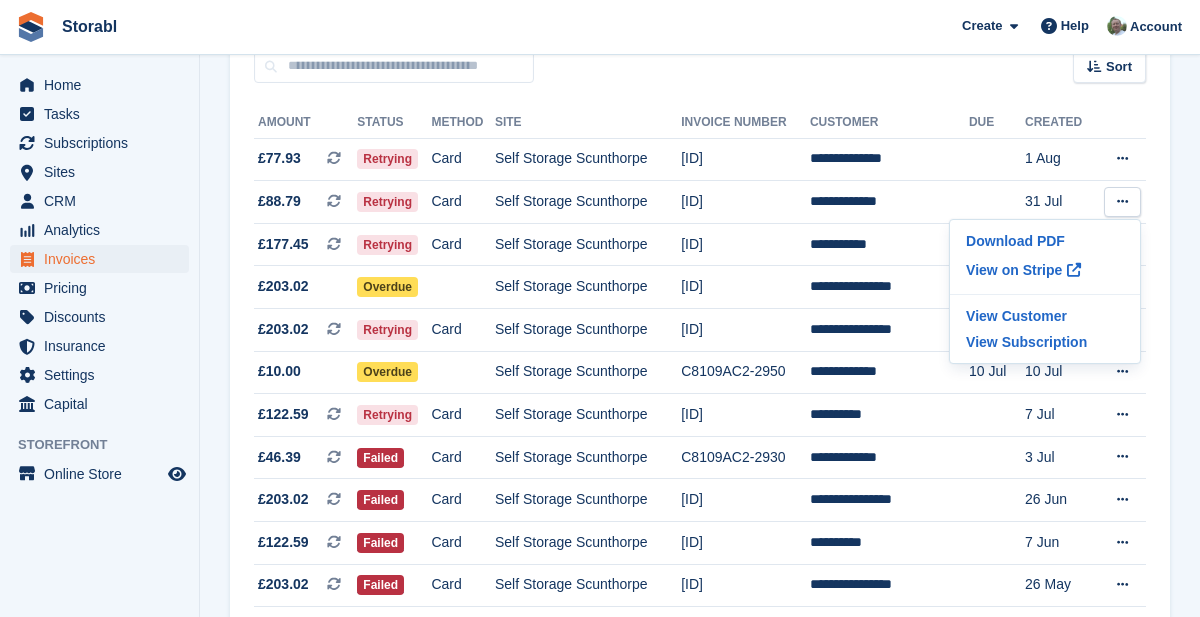 click on "View on Stripe" at bounding box center [1045, 270] 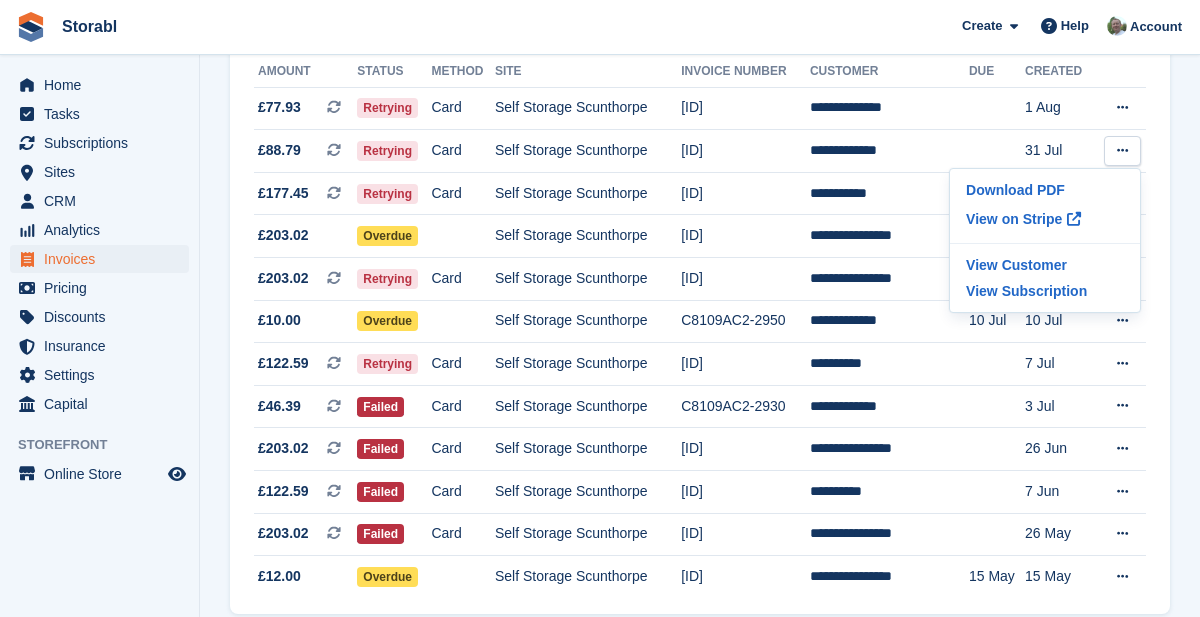 scroll, scrollTop: 242, scrollLeft: 0, axis: vertical 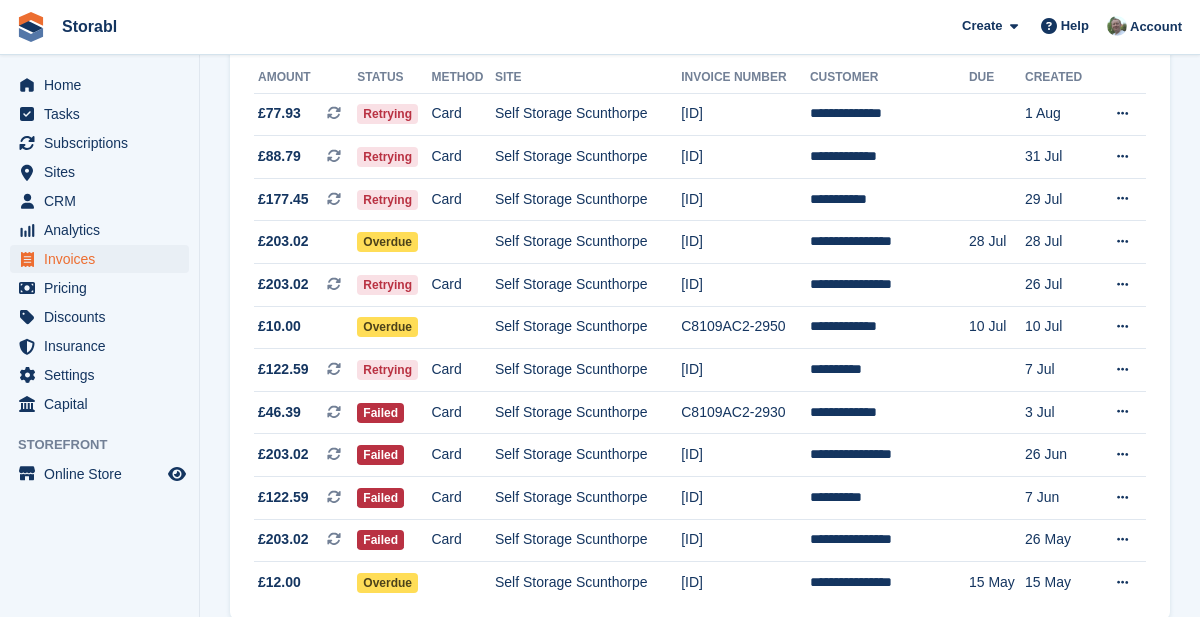 click at bounding box center (1122, 113) 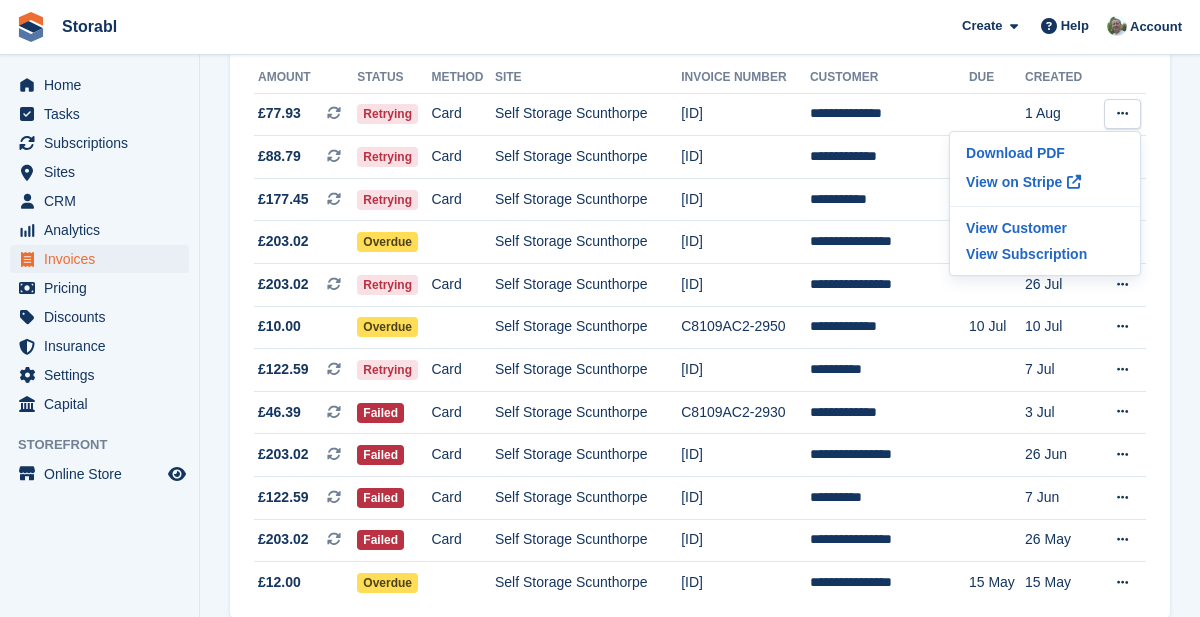 click on "**********" at bounding box center [700, 329] 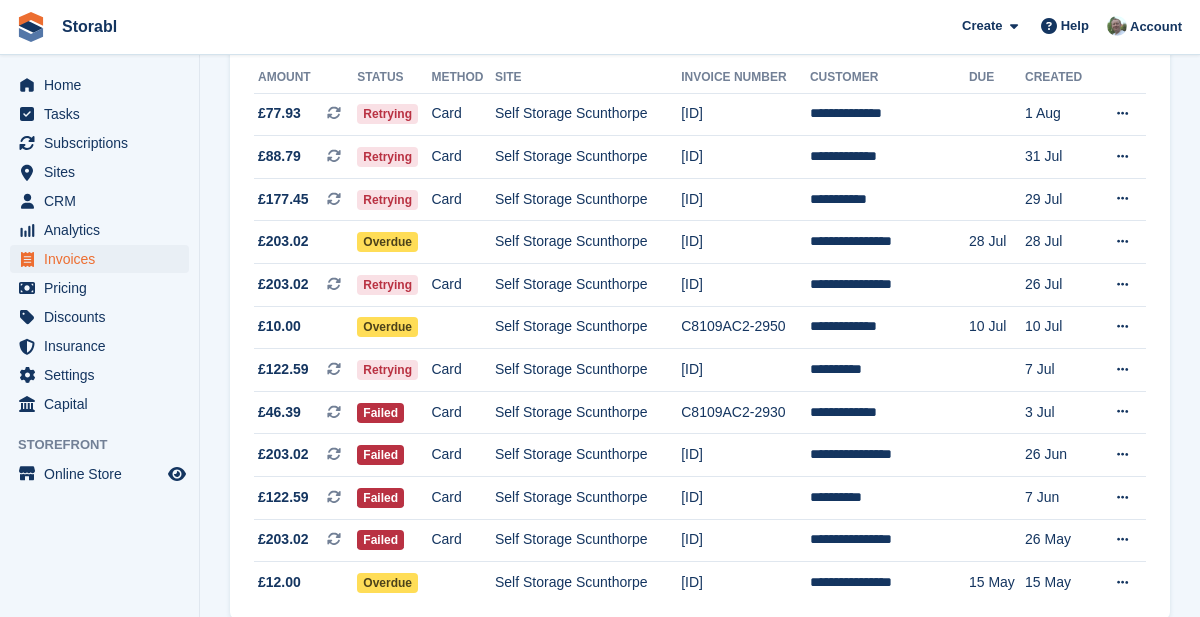 scroll, scrollTop: 224, scrollLeft: 0, axis: vertical 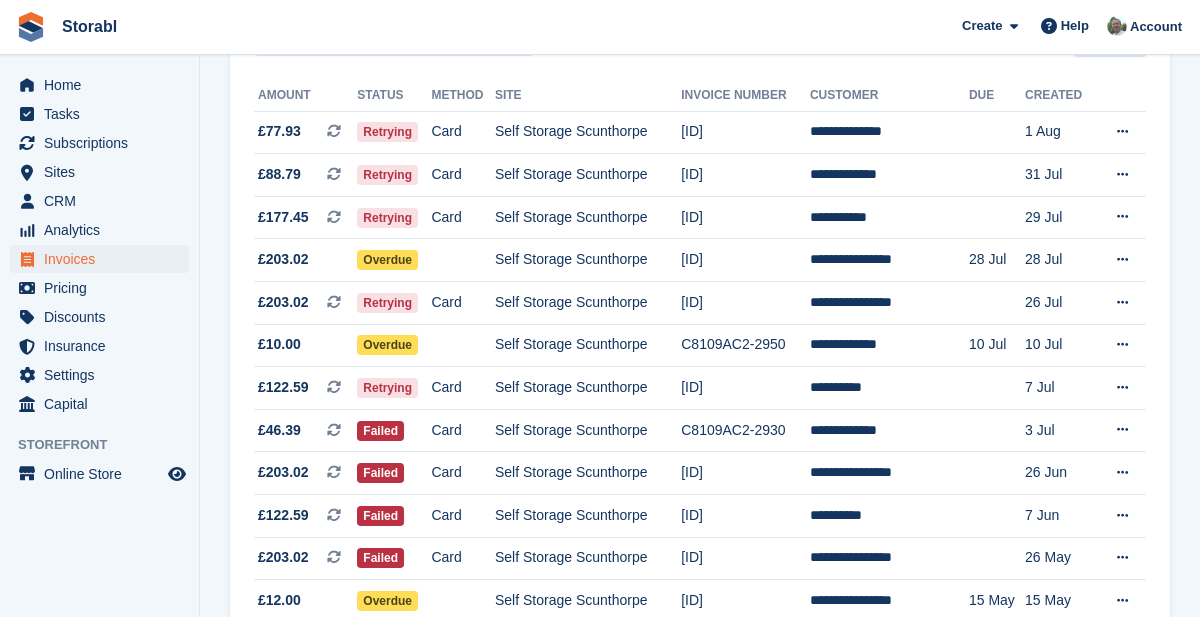 click at bounding box center (1122, 131) 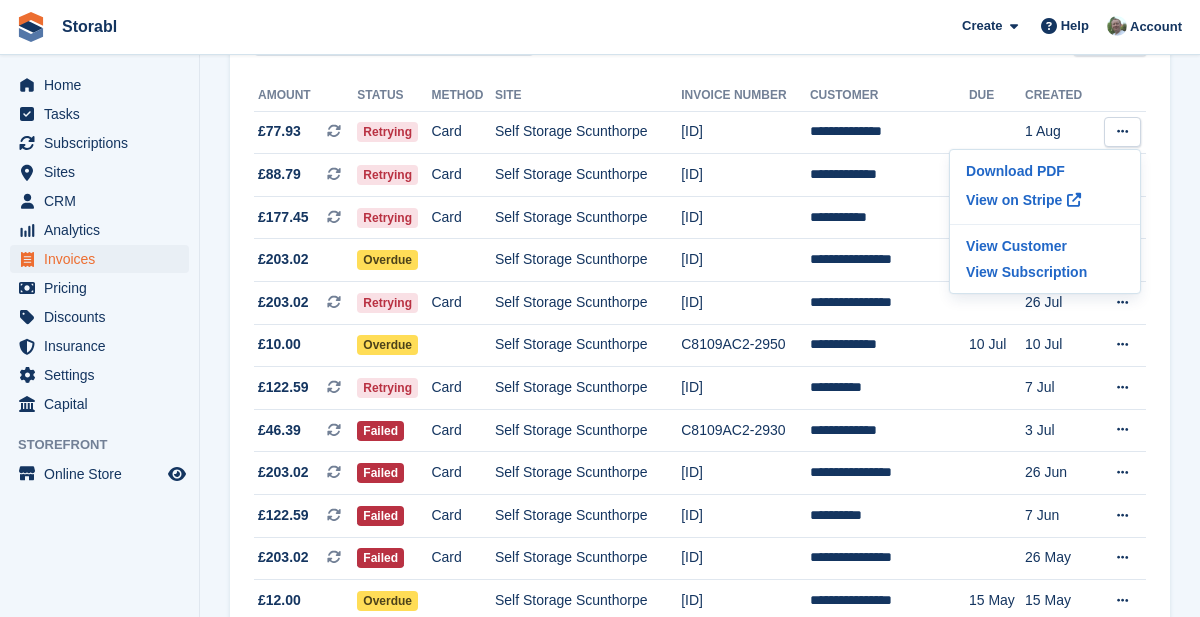 click on "View on Stripe" at bounding box center [1045, 200] 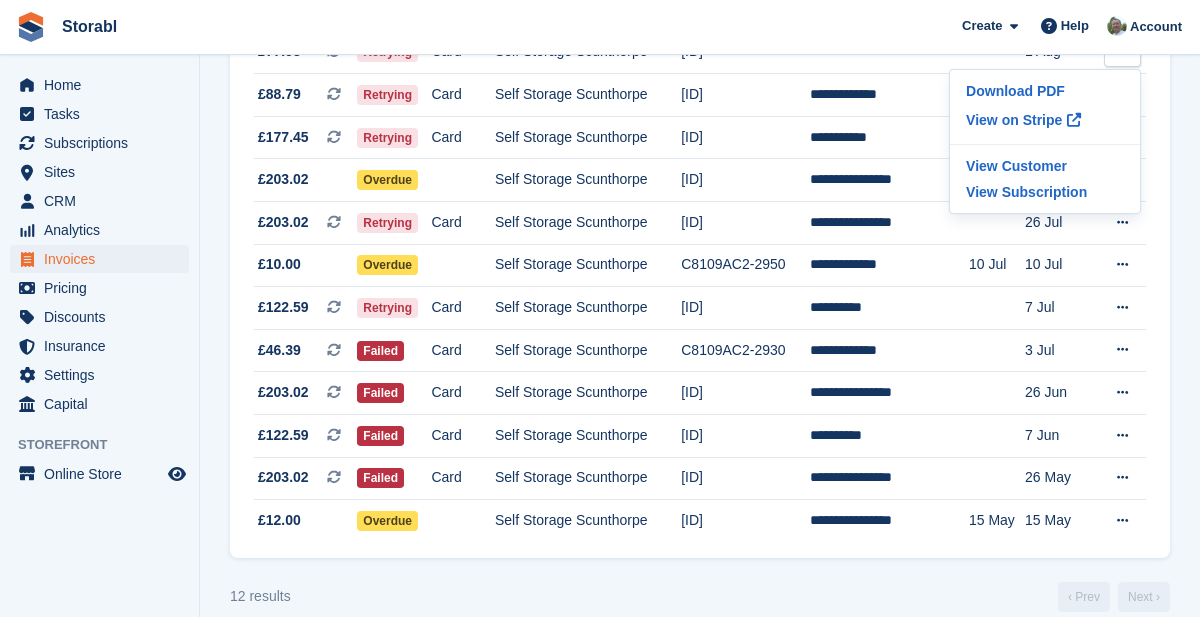 scroll, scrollTop: 320, scrollLeft: 0, axis: vertical 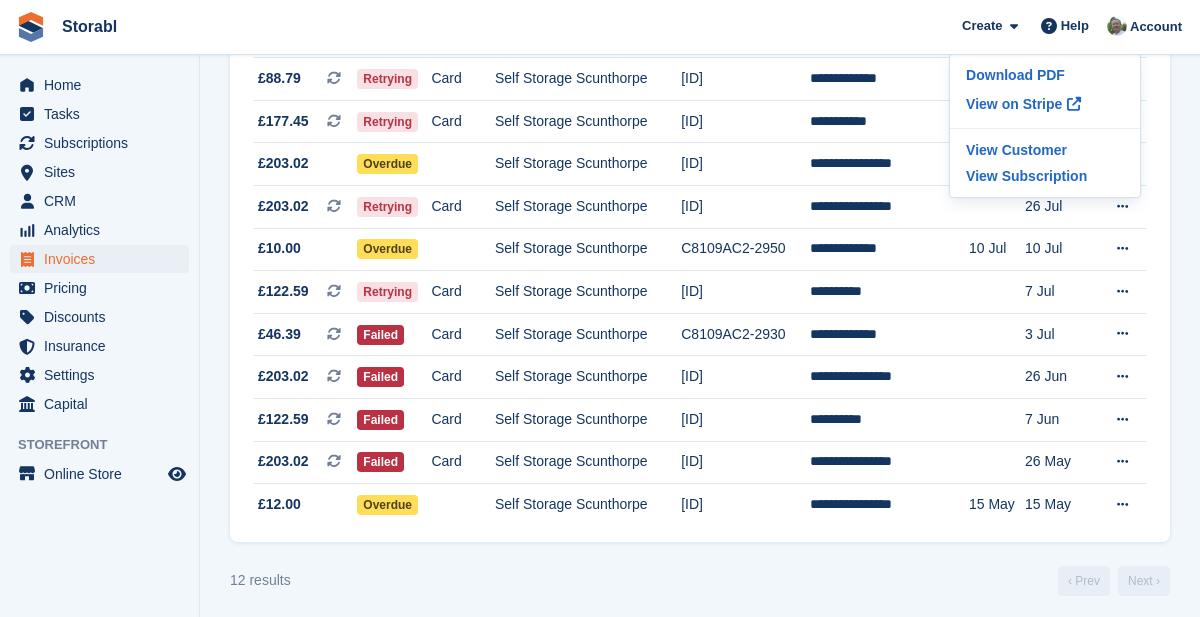 click on "**********" at bounding box center [700, 251] 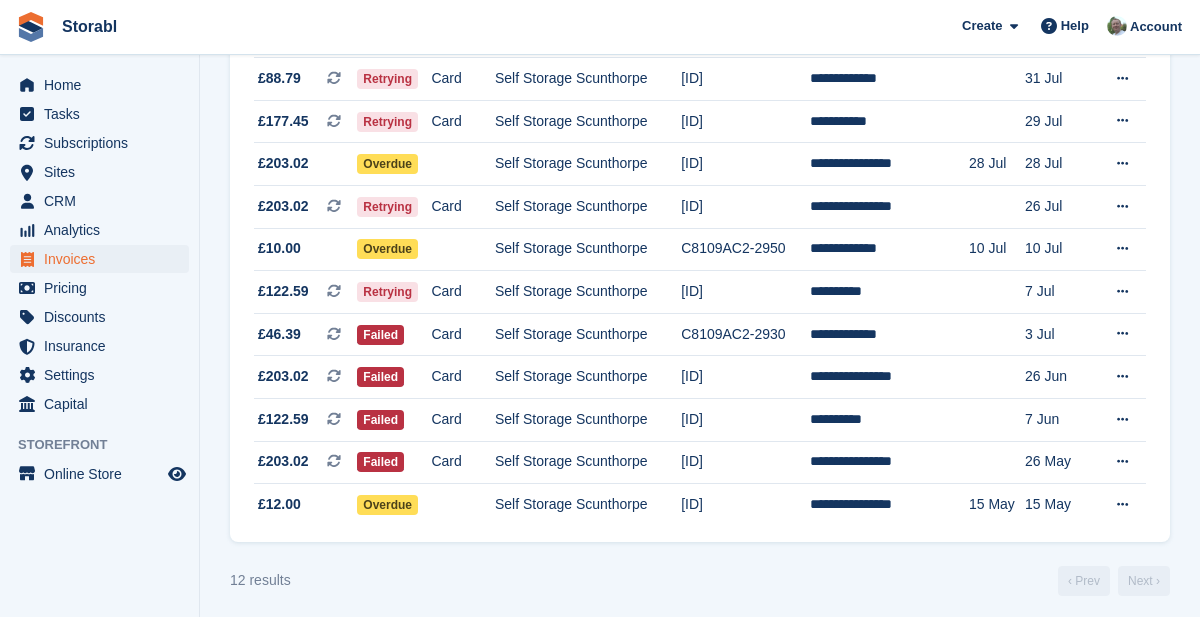 click at bounding box center [1122, 120] 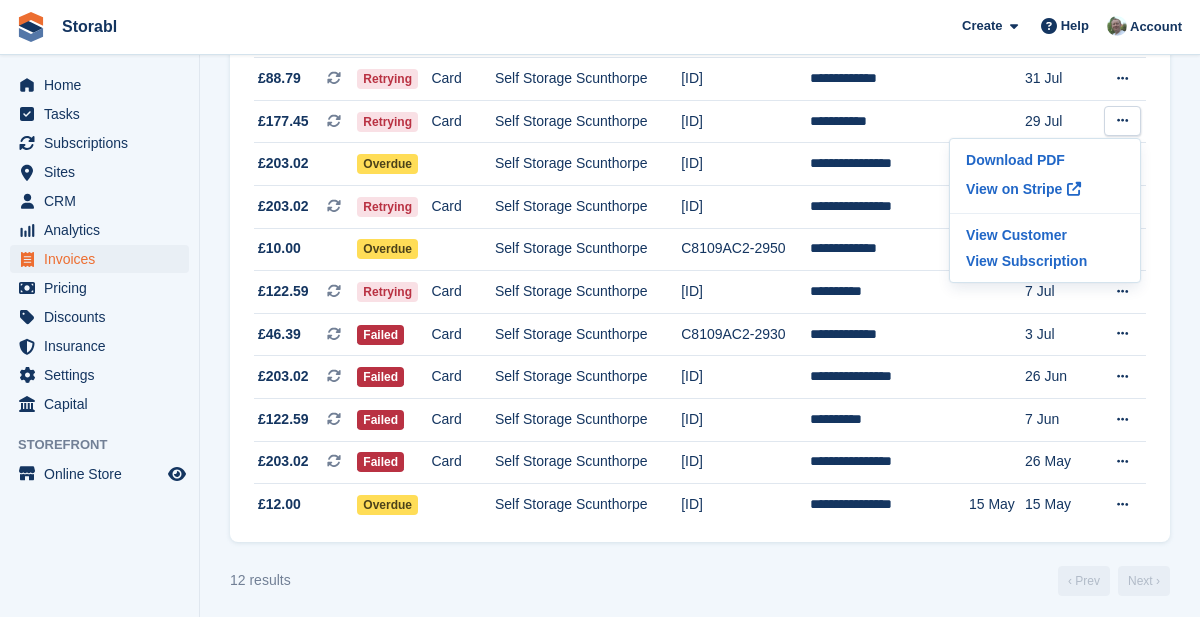 click on "View on Stripe" at bounding box center [1045, 189] 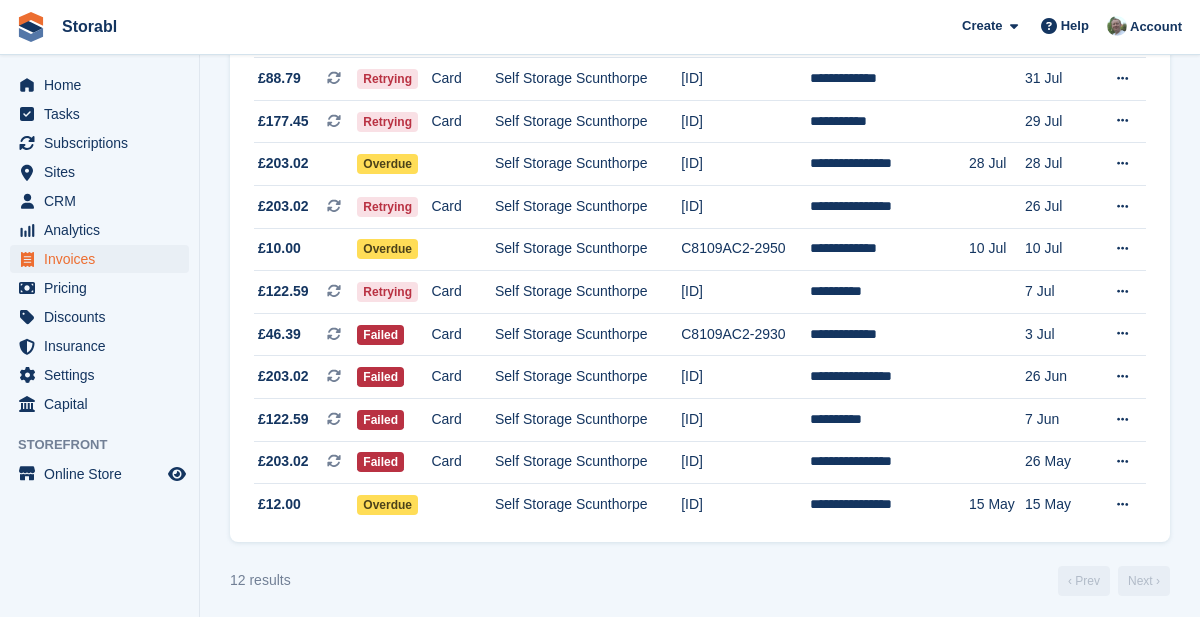 click at bounding box center [1122, 248] 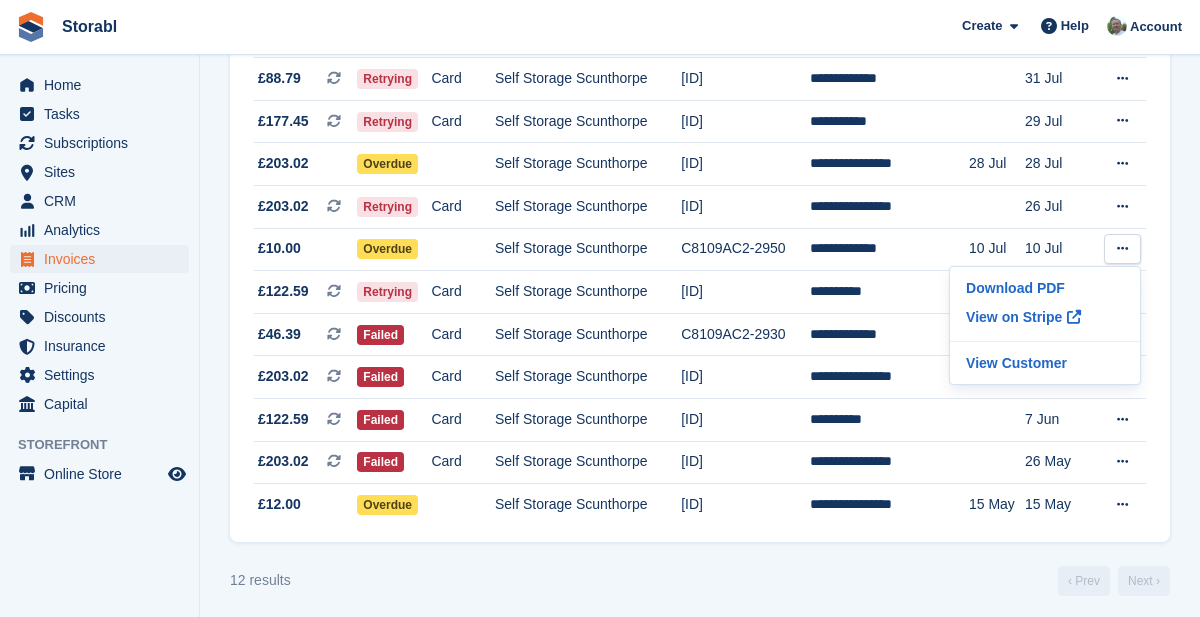 click on "View on Stripe" at bounding box center [1045, 317] 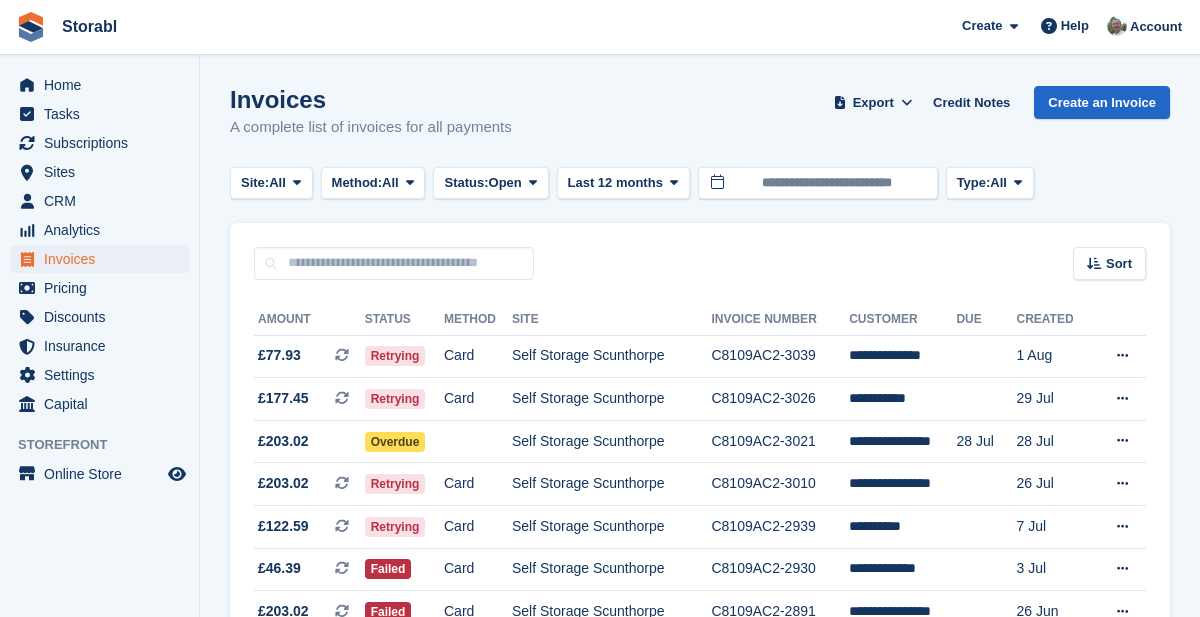 scroll, scrollTop: 241, scrollLeft: 0, axis: vertical 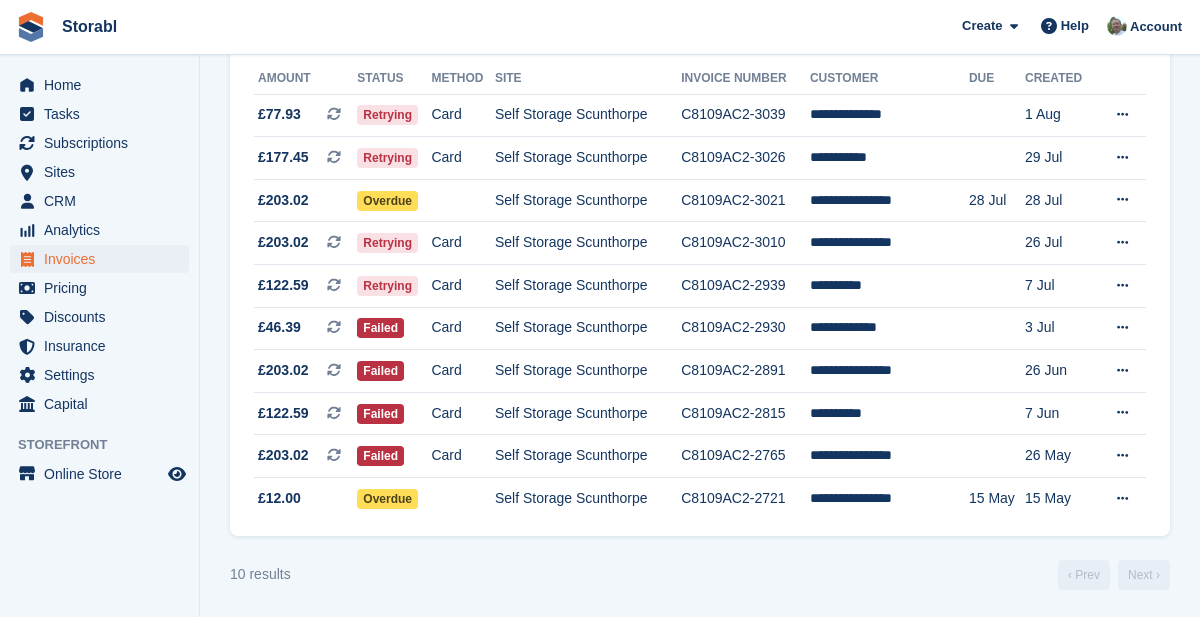 click at bounding box center [1122, 327] 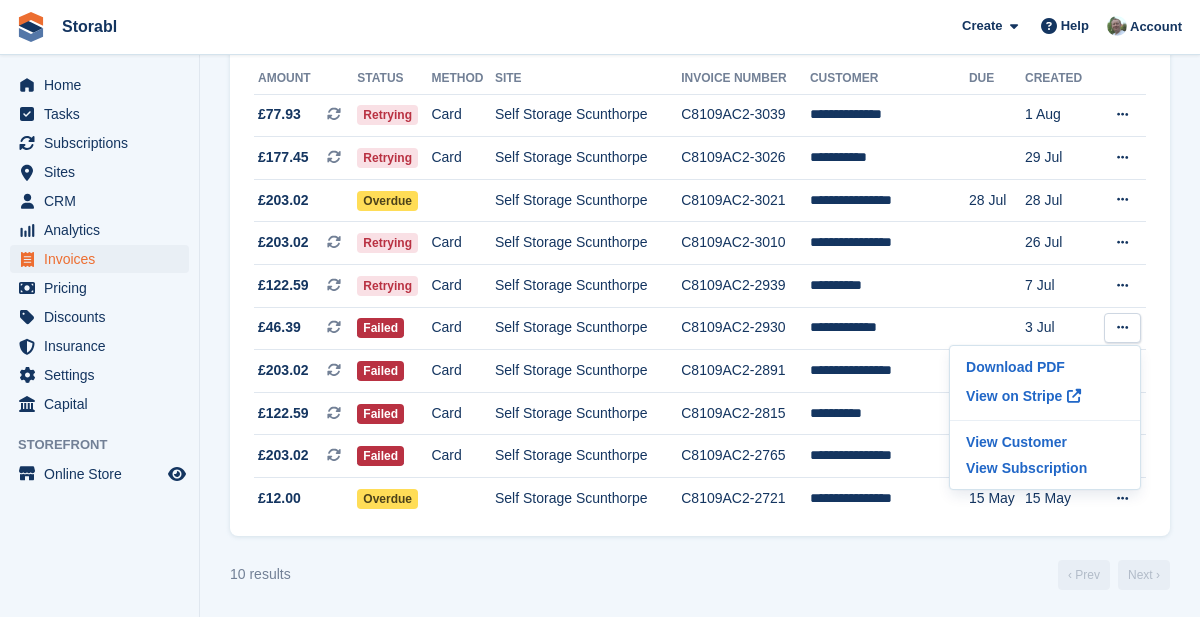 click on "View on Stripe" at bounding box center (1045, 396) 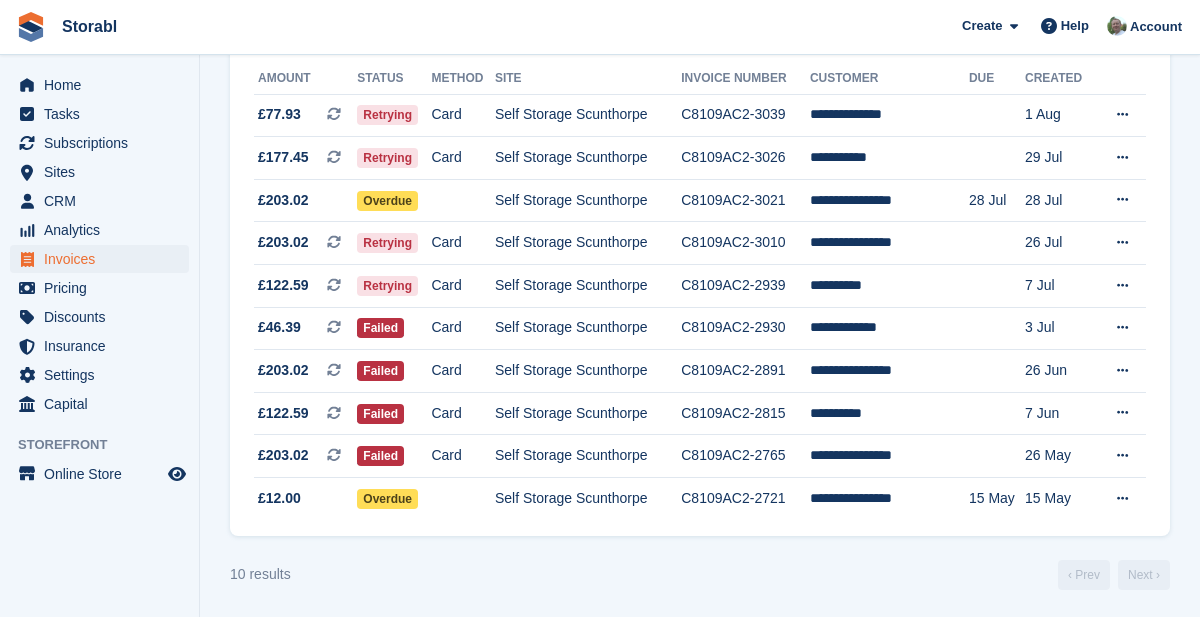 click on "Invoices
A complete list of invoices for all payments
Export
Export Invoices
Export a CSV of all Invoices which match the current filters.
Please allow time for large exports.
Export Formatted for Sage 50
Export Formatted for Xero
Start Export
Credit Notes
Create an Invoice
Site:
All
All
Office Space at Scunthorpe
Self Storage Scunthorpe
Method:
All
All
Cash" at bounding box center (700, 189) 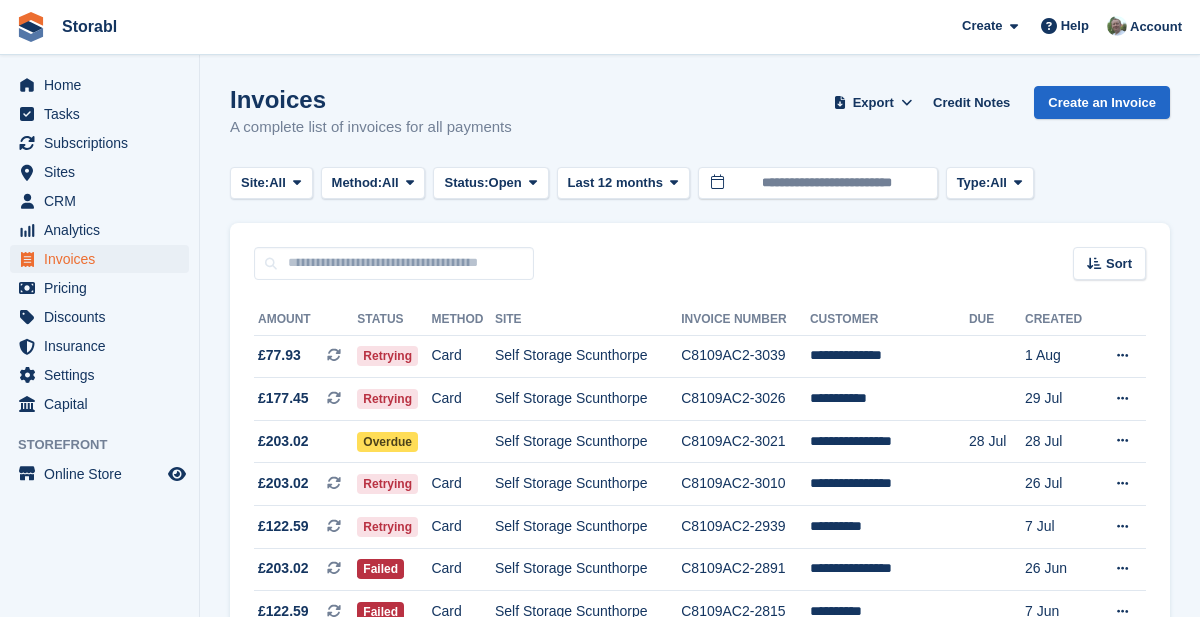 scroll, scrollTop: 198, scrollLeft: 0, axis: vertical 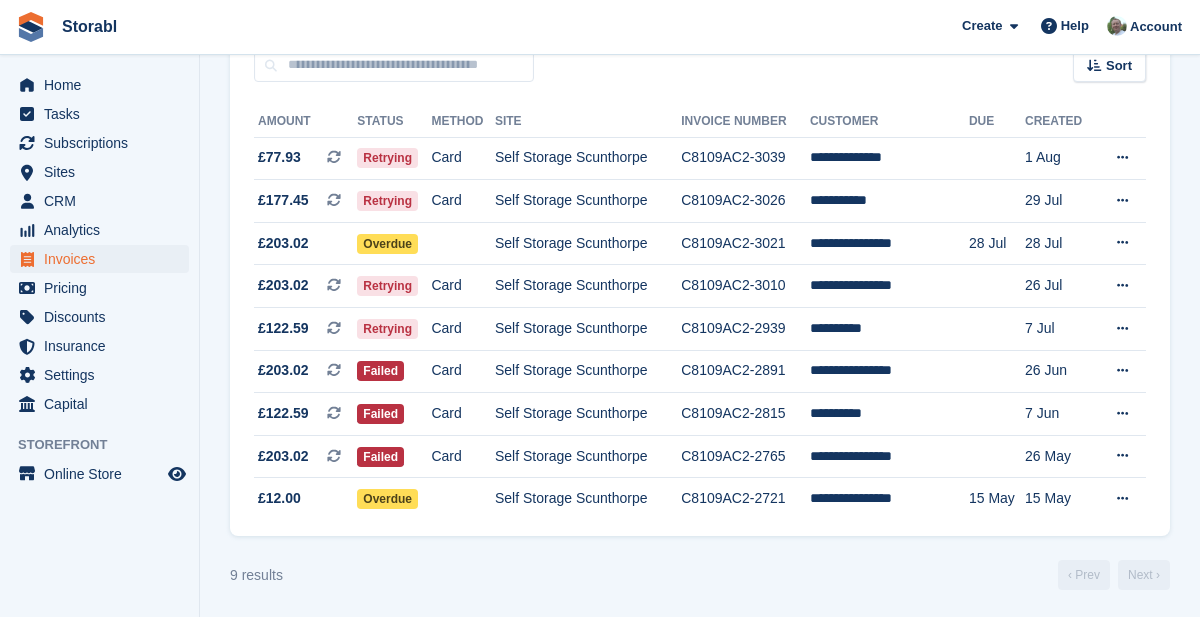 click at bounding box center [1122, 329] 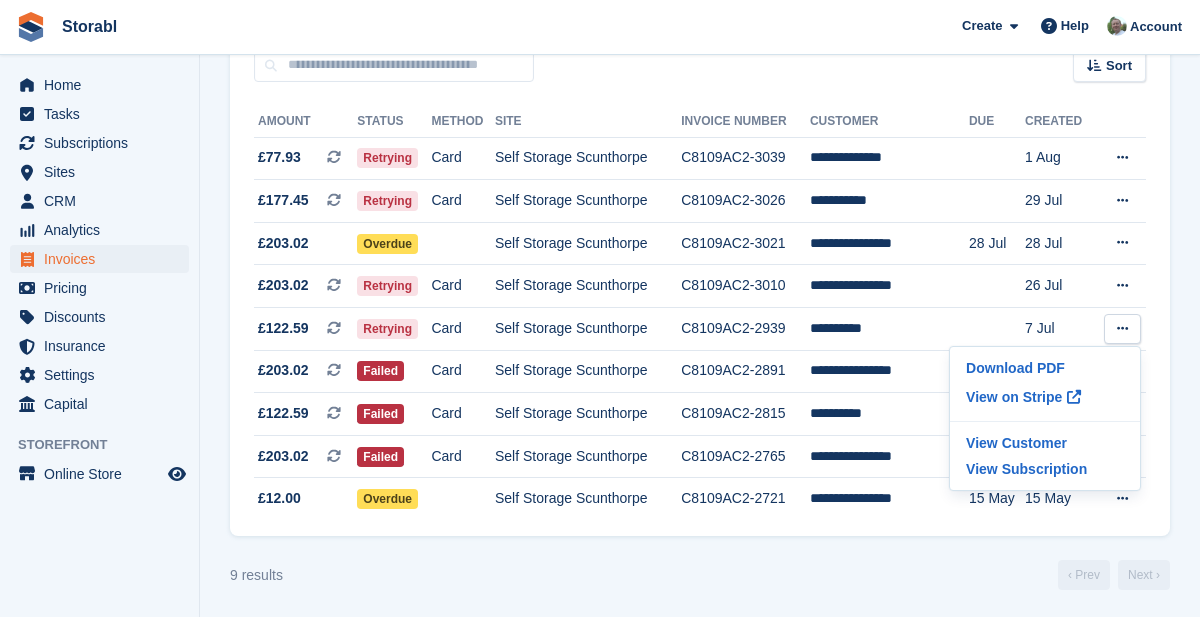 click on "View on Stripe" at bounding box center [1045, 397] 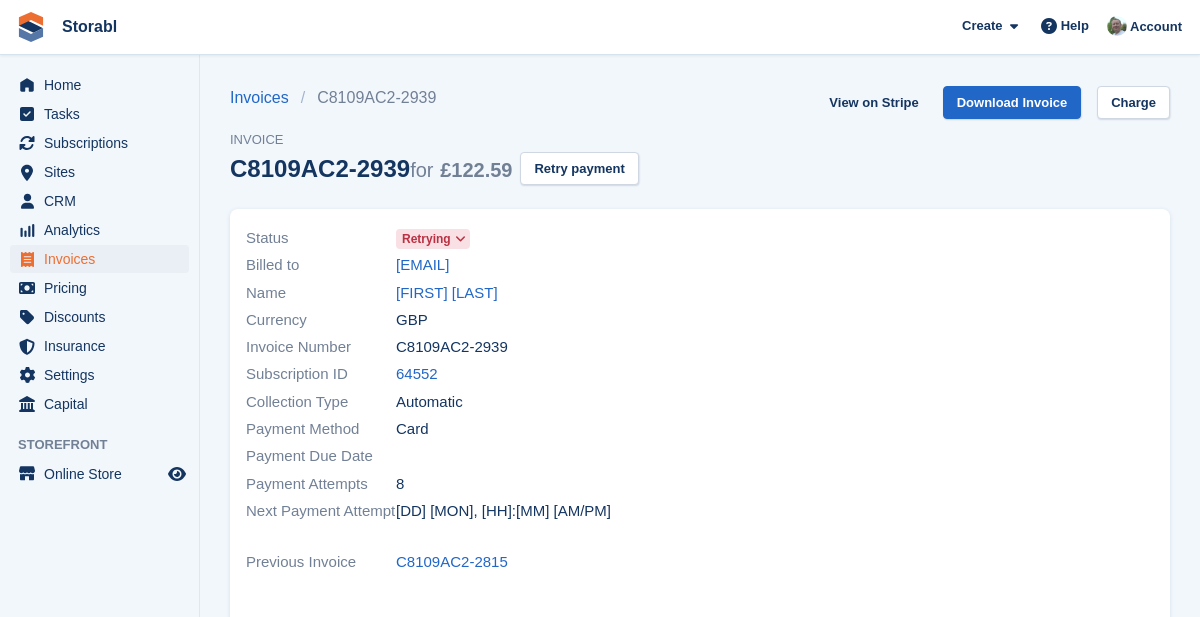scroll, scrollTop: 0, scrollLeft: 0, axis: both 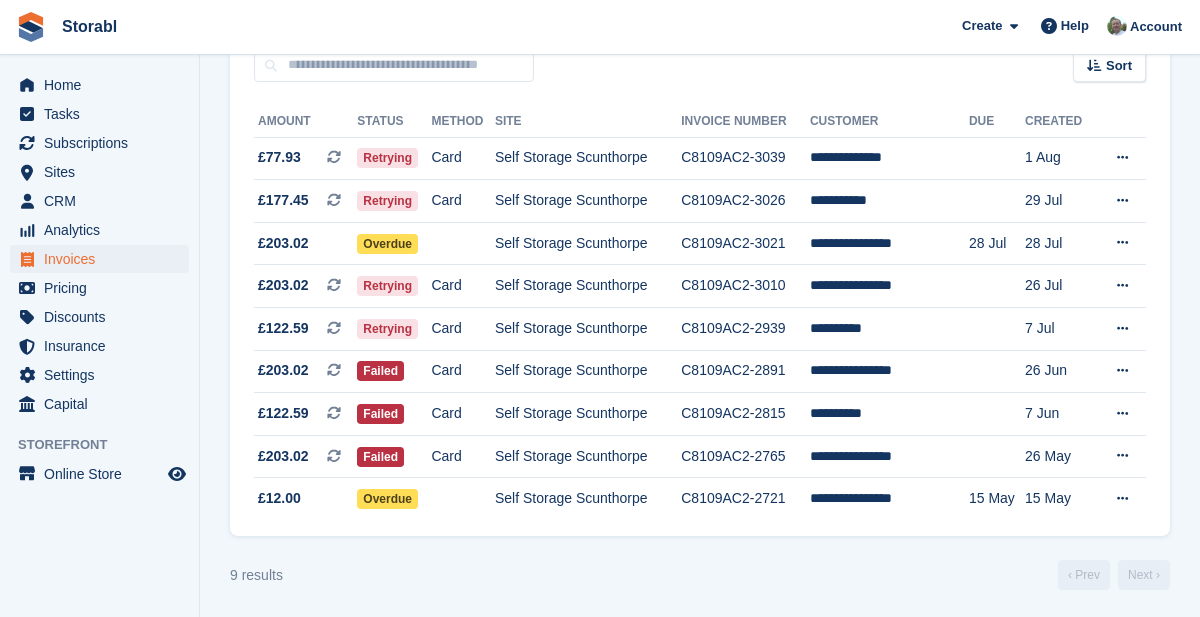 click at bounding box center [1122, 158] 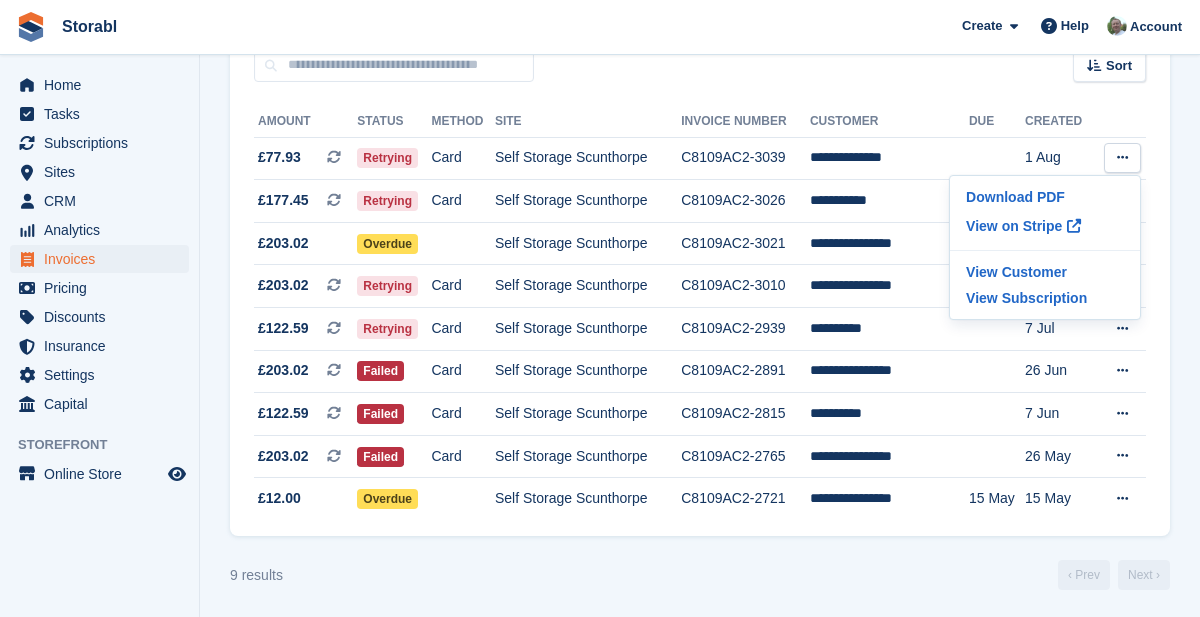 click on "View on Stripe" at bounding box center [1045, 226] 